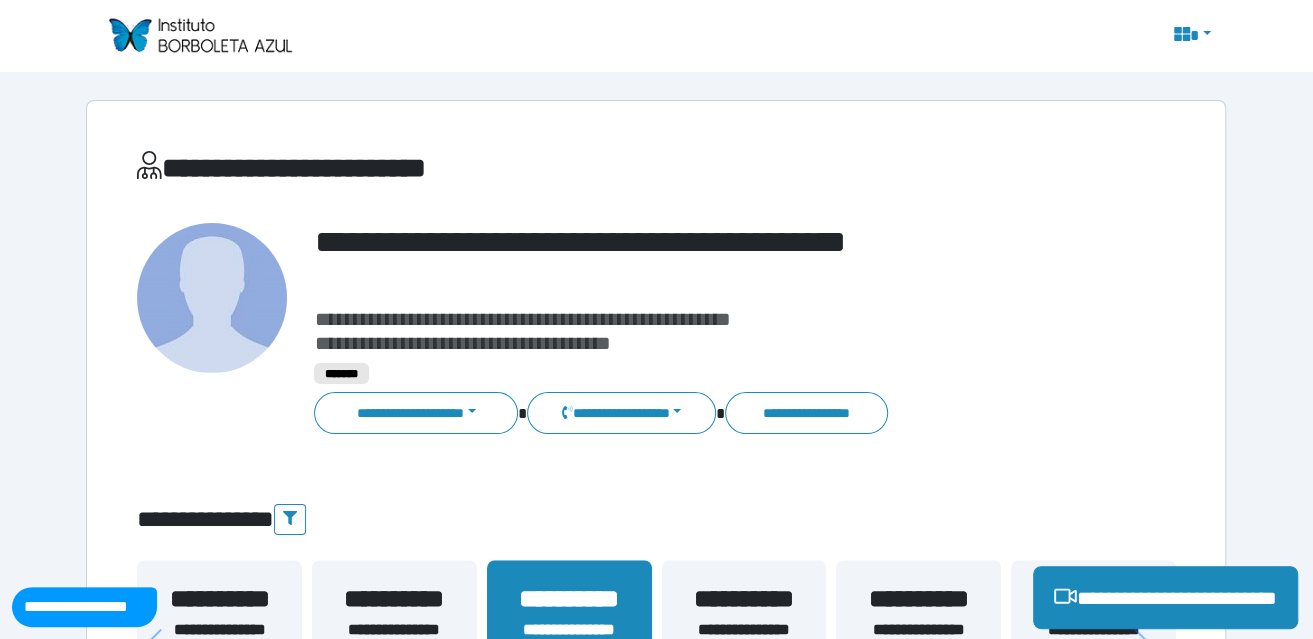 scroll, scrollTop: 299, scrollLeft: 0, axis: vertical 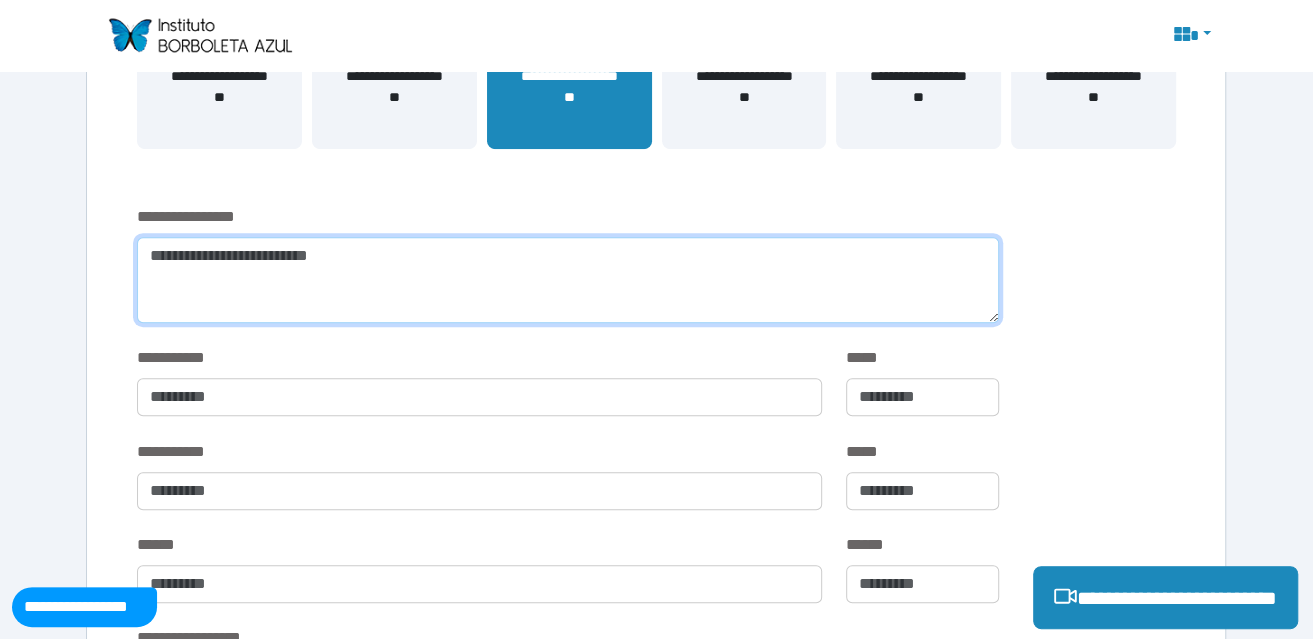 click at bounding box center [568, 280] 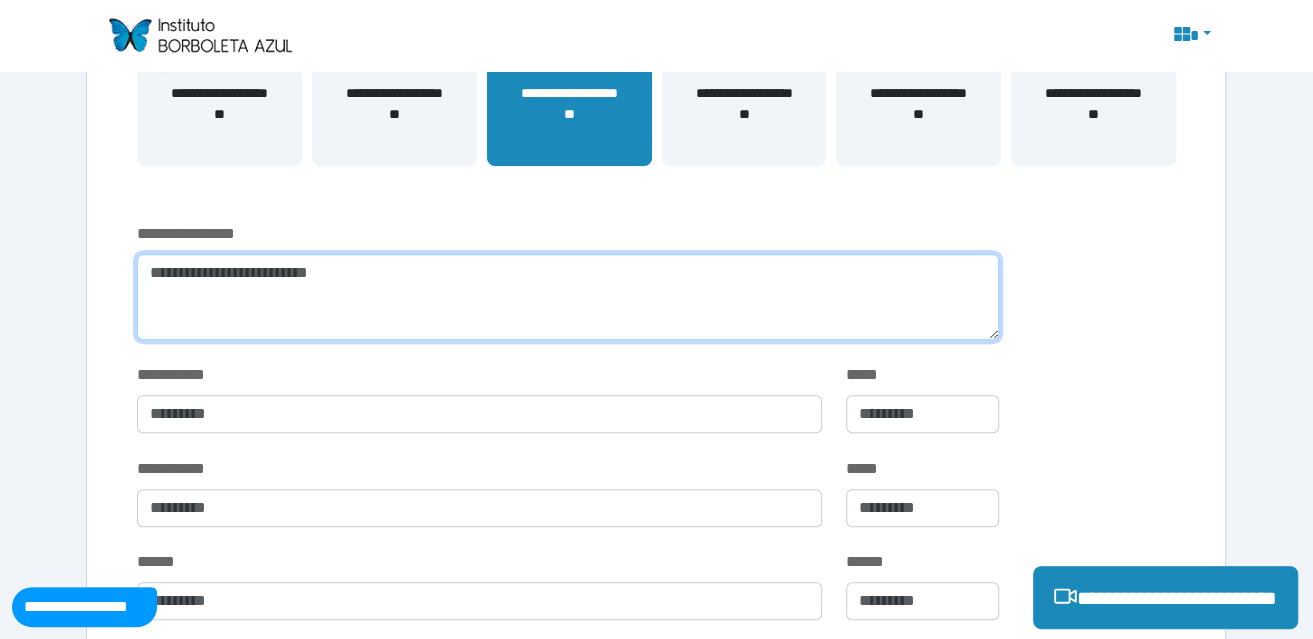 scroll, scrollTop: 299, scrollLeft: 0, axis: vertical 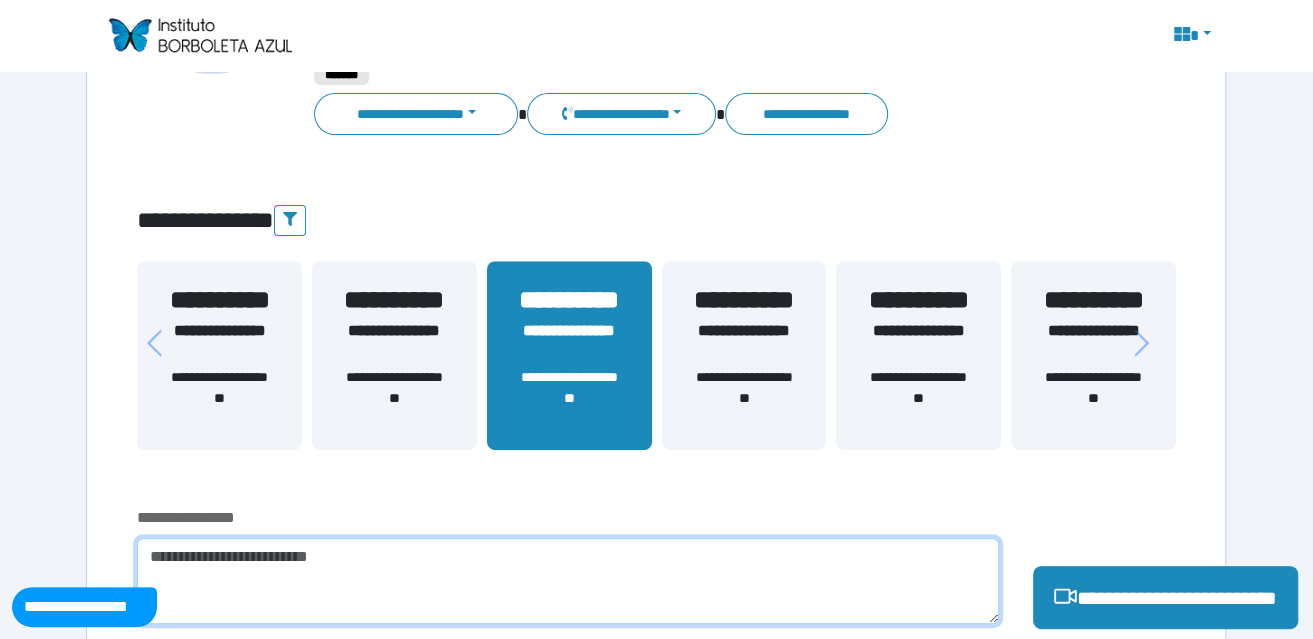 click on "**********" at bounding box center (1093, 355) 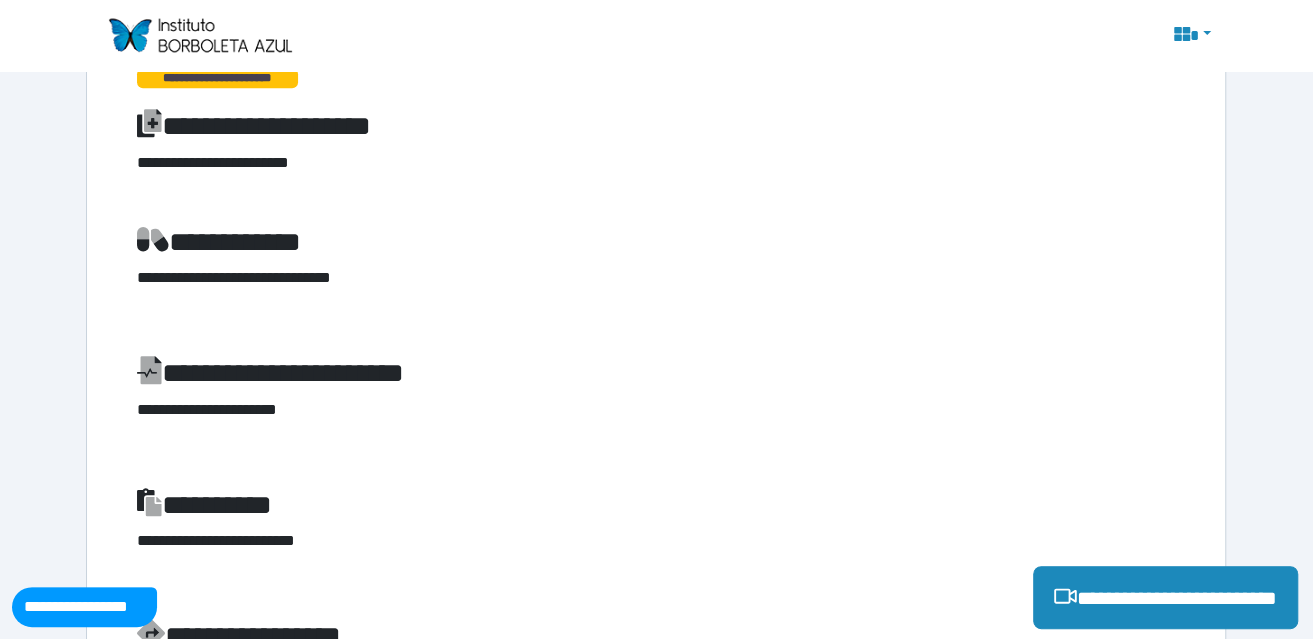 scroll, scrollTop: 699, scrollLeft: 0, axis: vertical 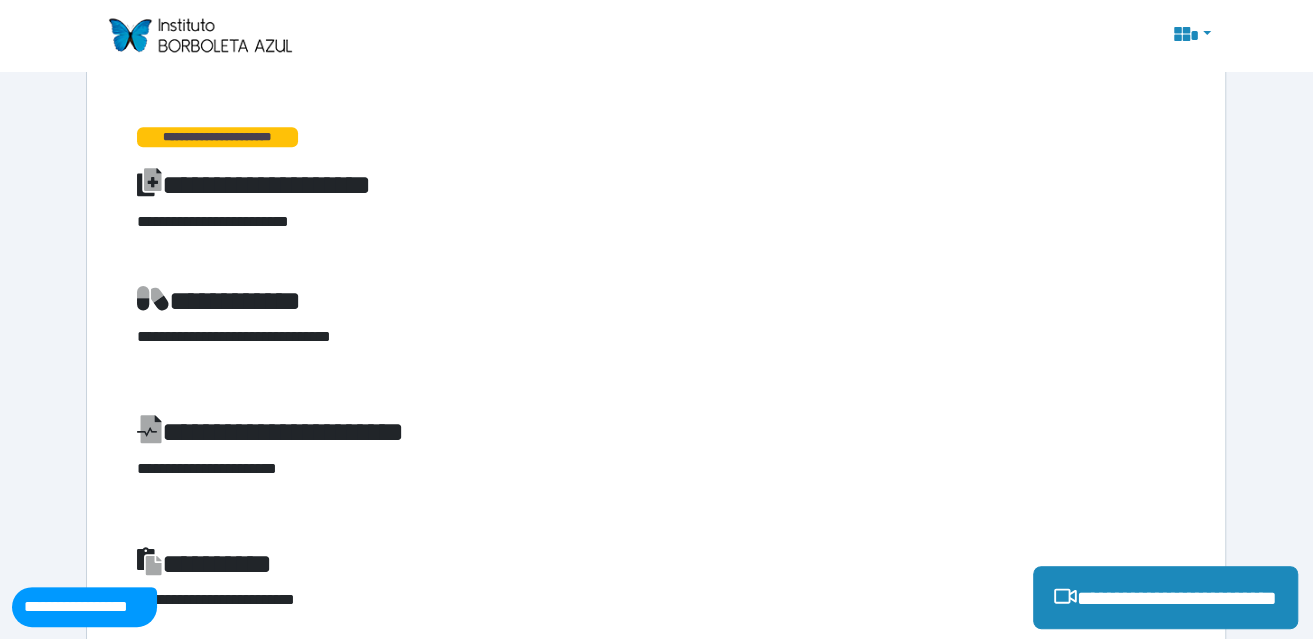 click on "**********" at bounding box center (656, 185) 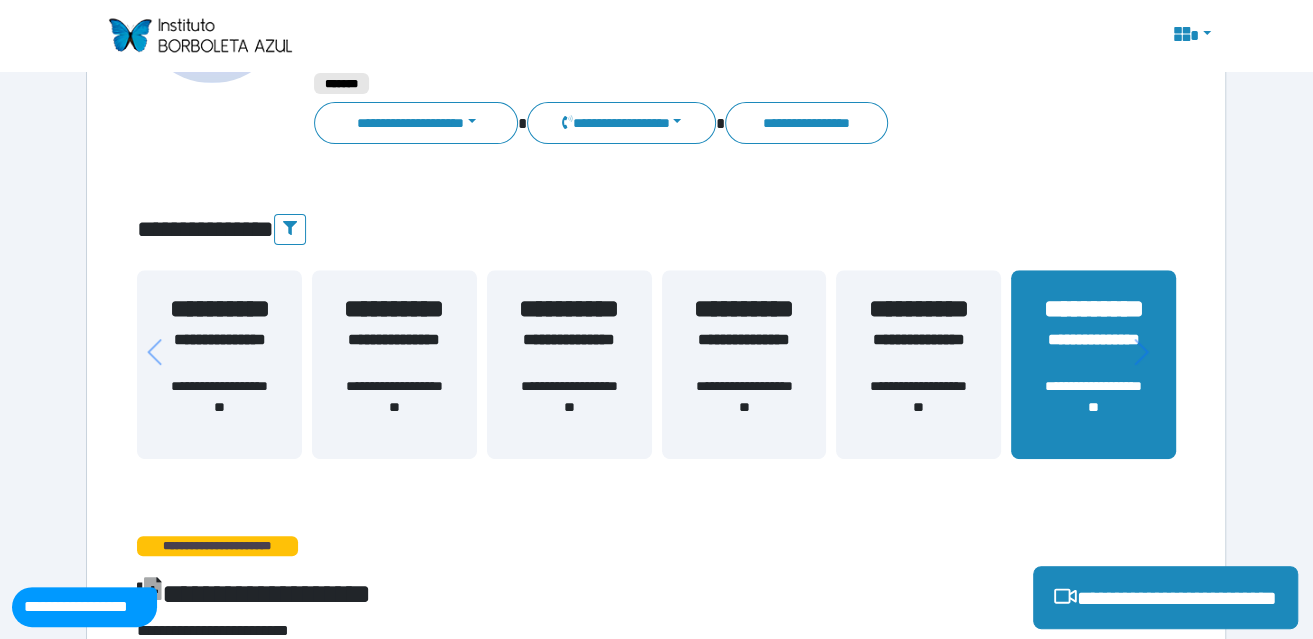 scroll, scrollTop: 100, scrollLeft: 0, axis: vertical 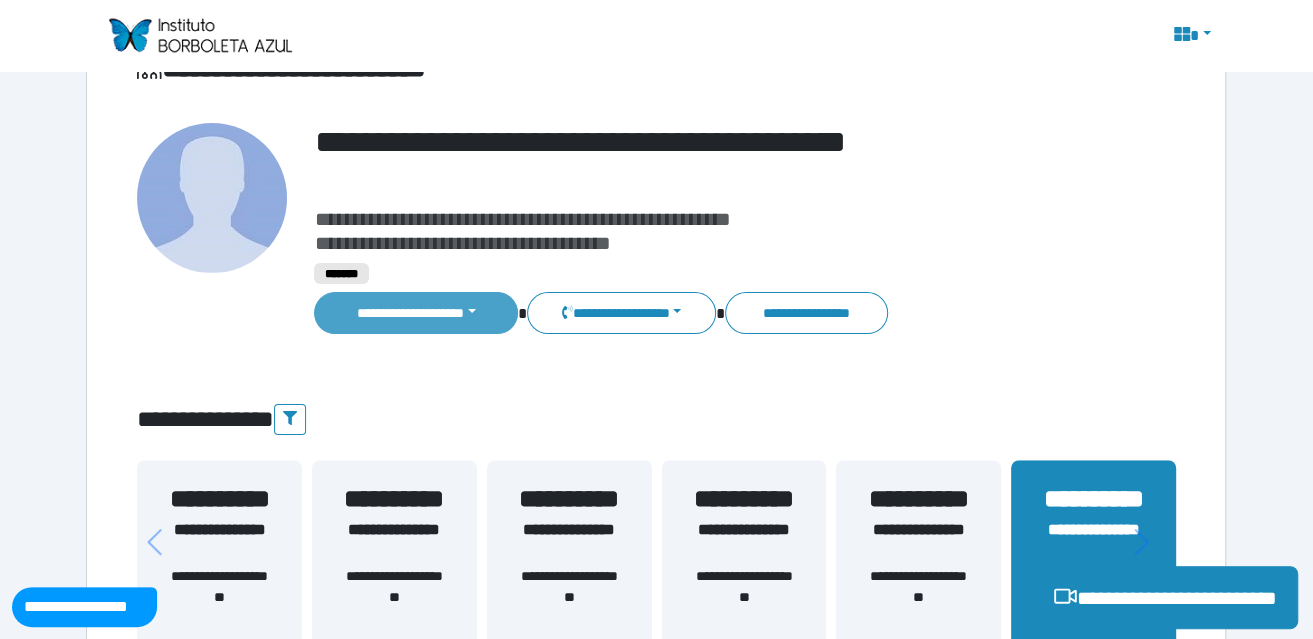 click on "**********" at bounding box center (416, 313) 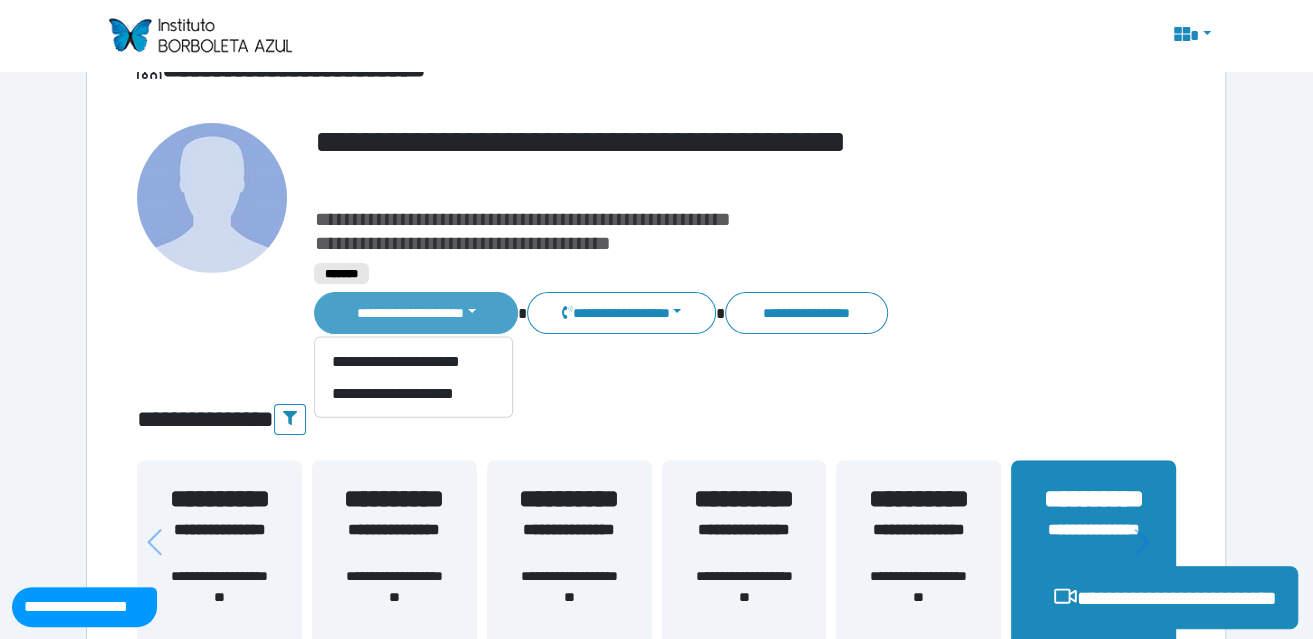 click on "**********" at bounding box center [416, 313] 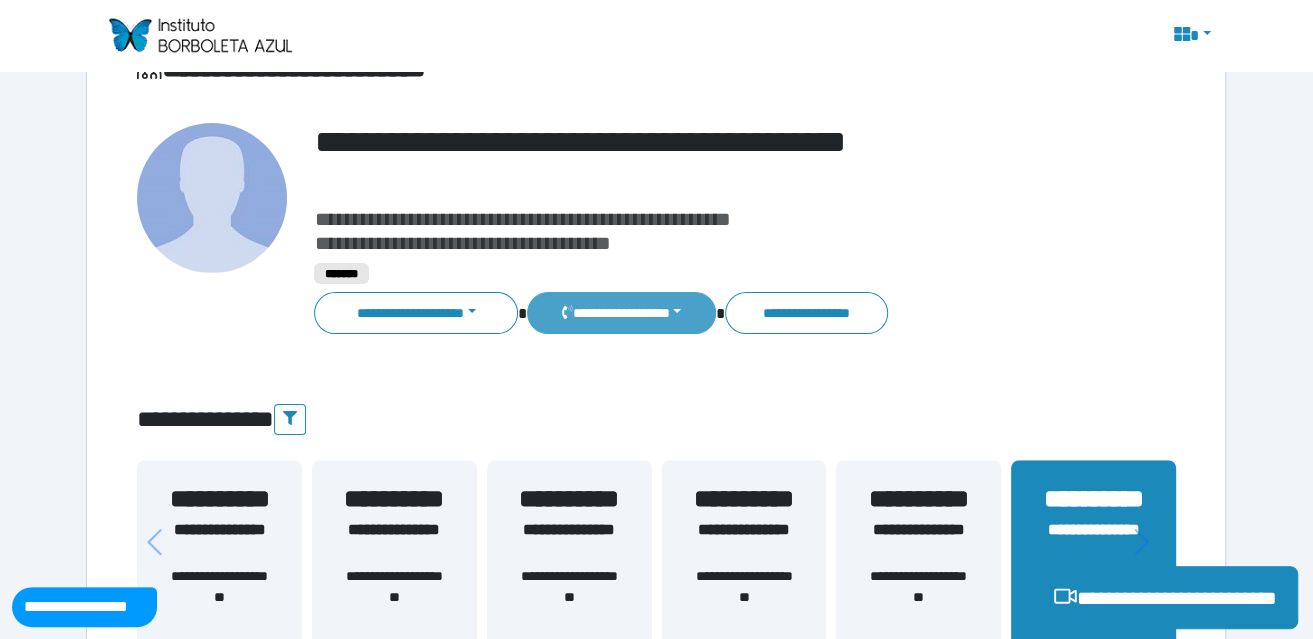click on "**********" at bounding box center (621, 313) 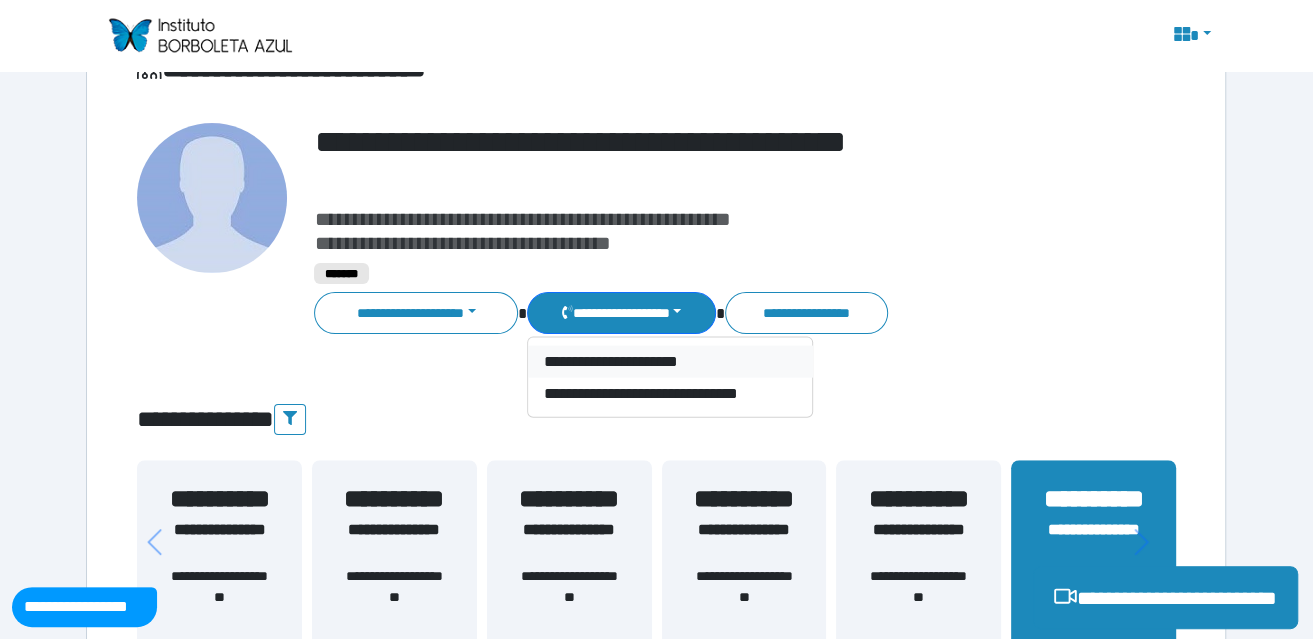 click on "**********" at bounding box center [670, 361] 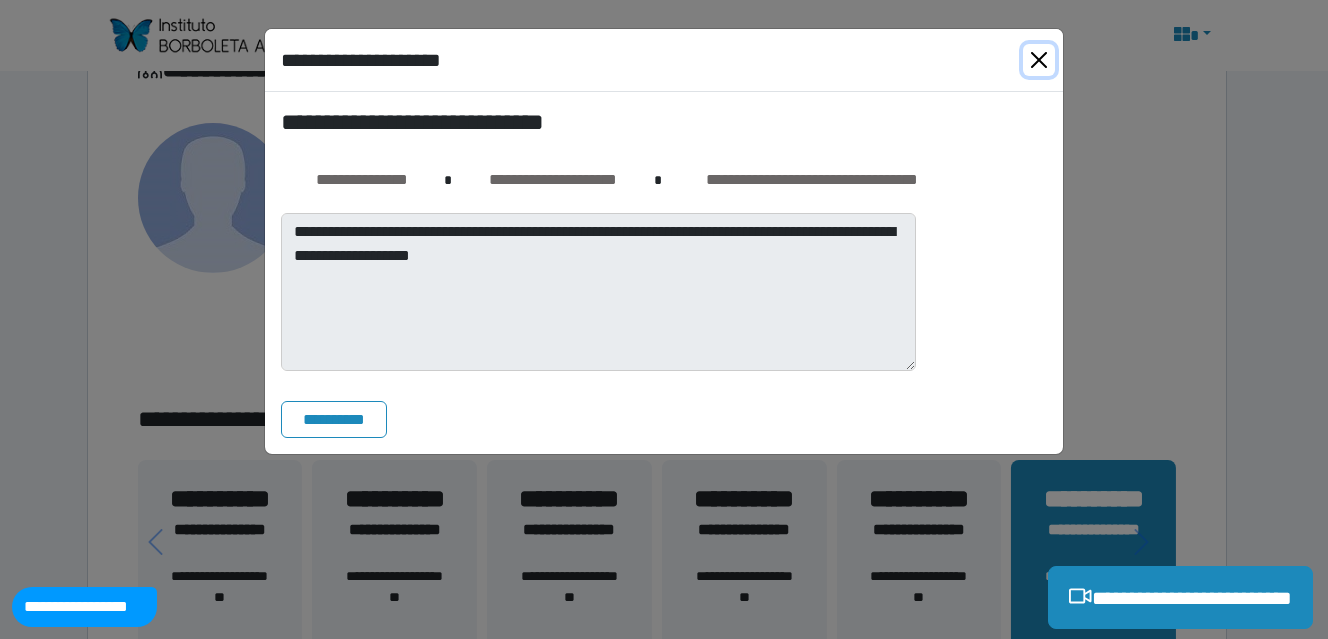 click at bounding box center [1039, 60] 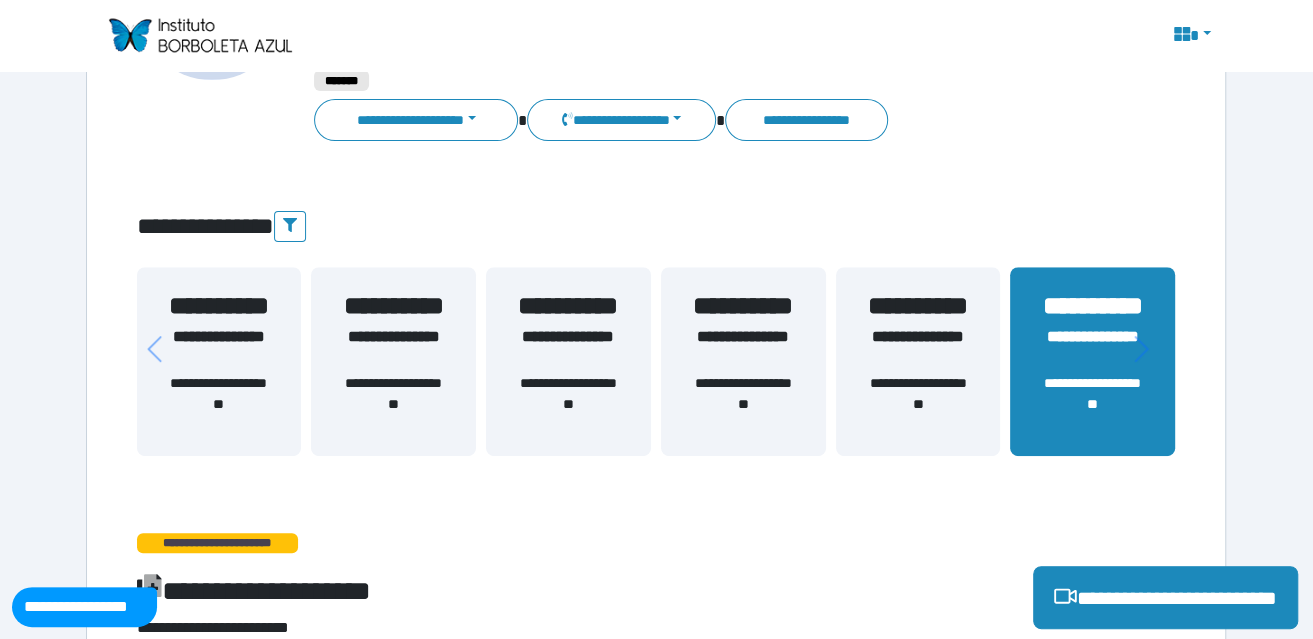 scroll, scrollTop: 500, scrollLeft: 0, axis: vertical 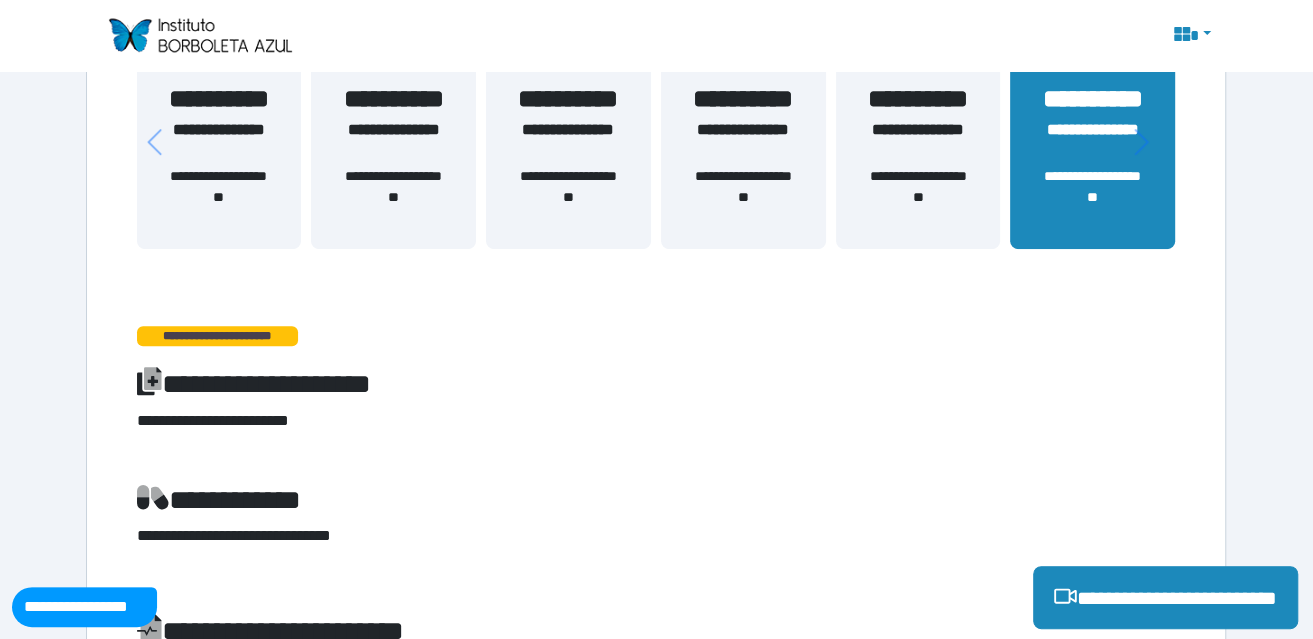 click on "**********" at bounding box center [1093, 142] 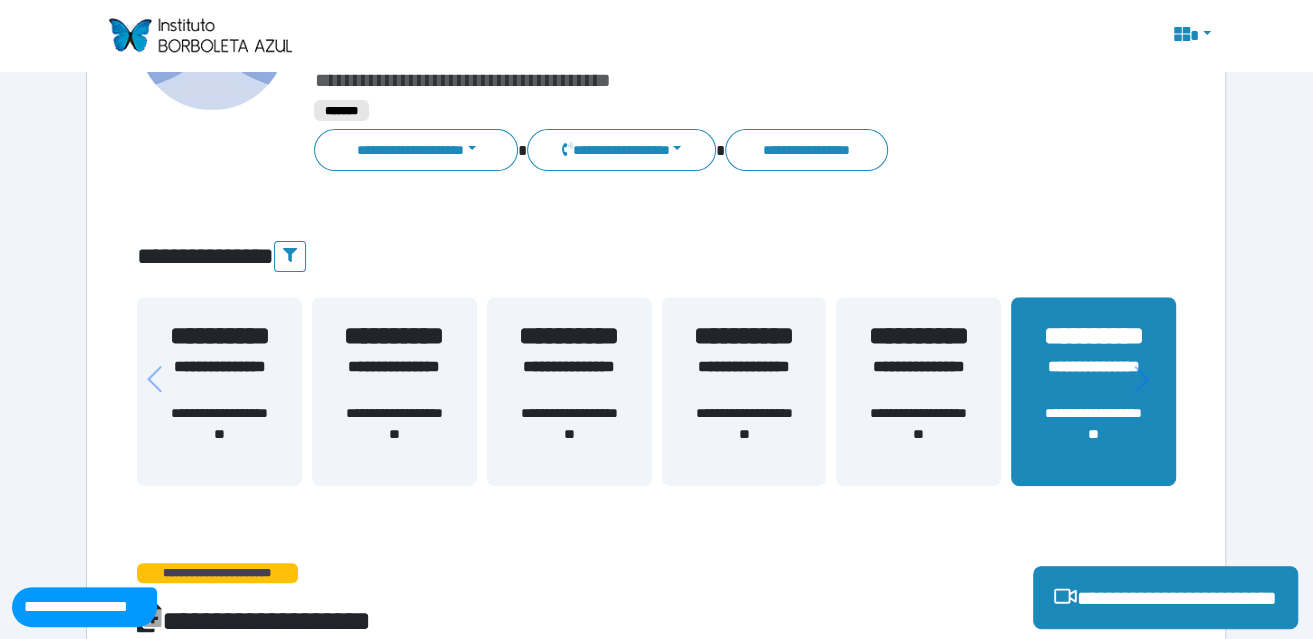 scroll, scrollTop: 400, scrollLeft: 0, axis: vertical 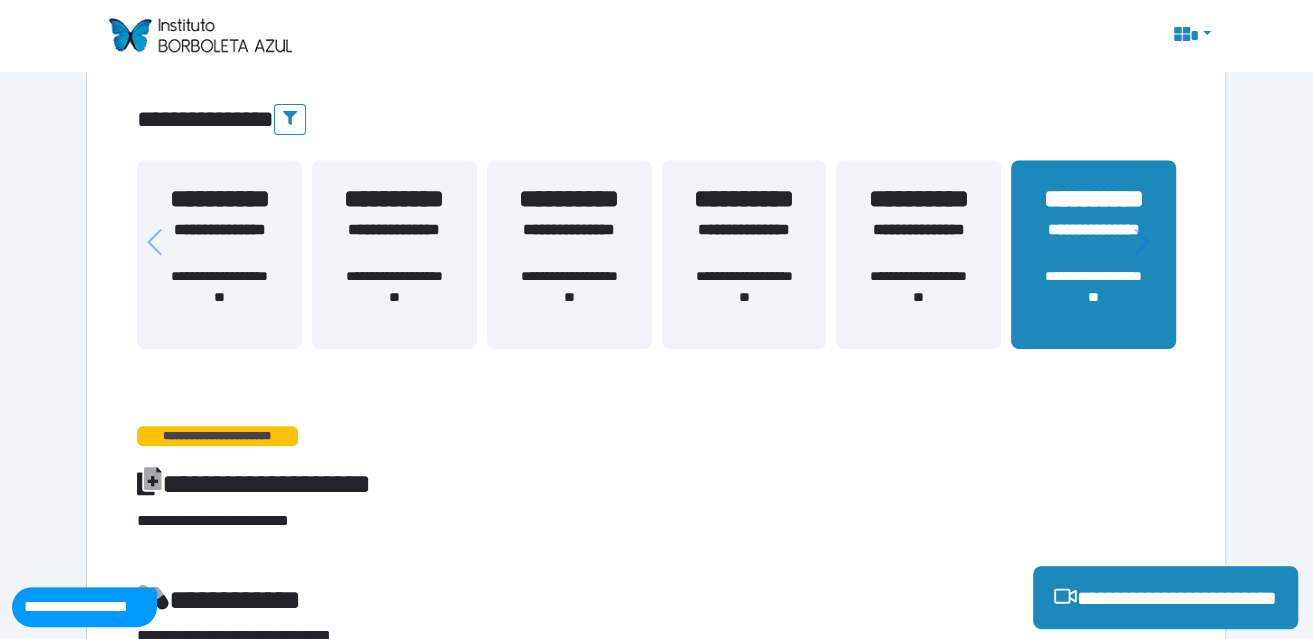 click on "**********" at bounding box center (918, 254) 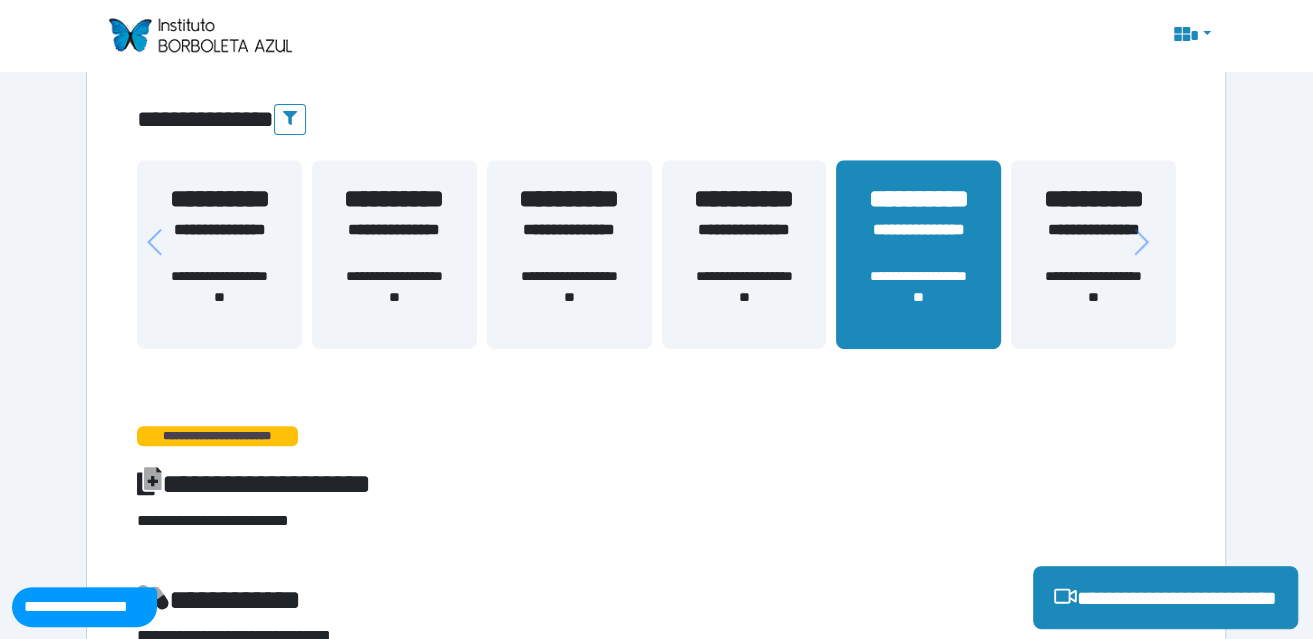 click on "**********" at bounding box center [1093, 242] 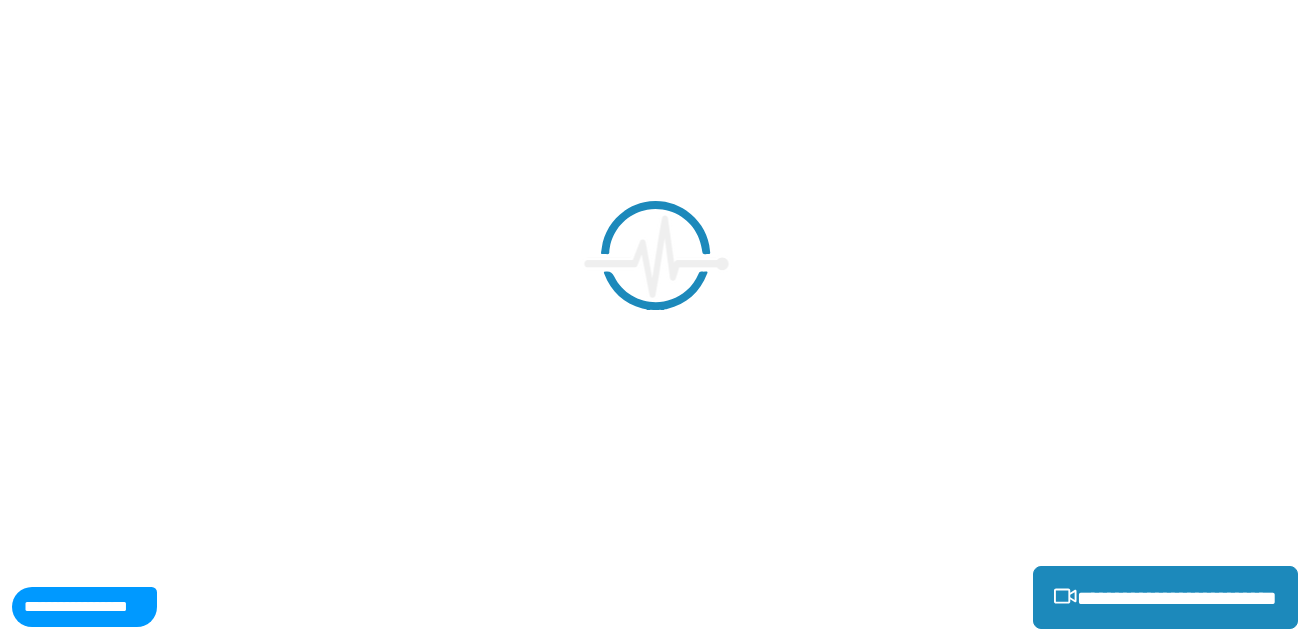 scroll, scrollTop: 0, scrollLeft: 0, axis: both 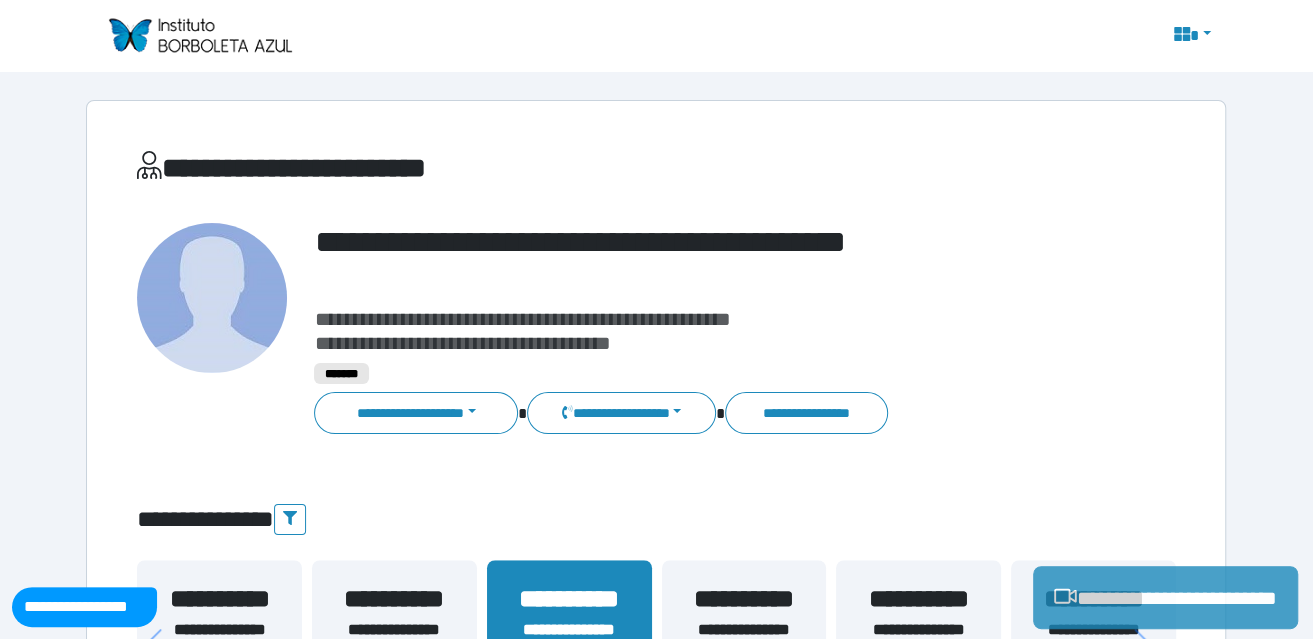 click on "**********" at bounding box center [1165, 597] 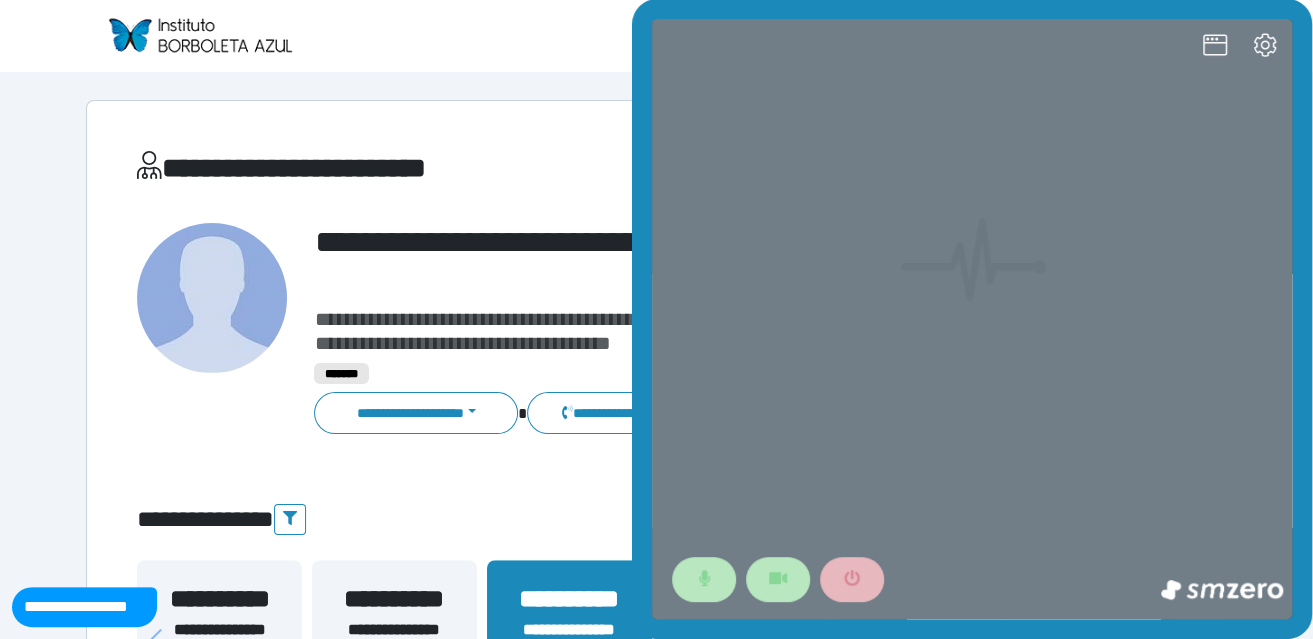 scroll, scrollTop: 0, scrollLeft: 0, axis: both 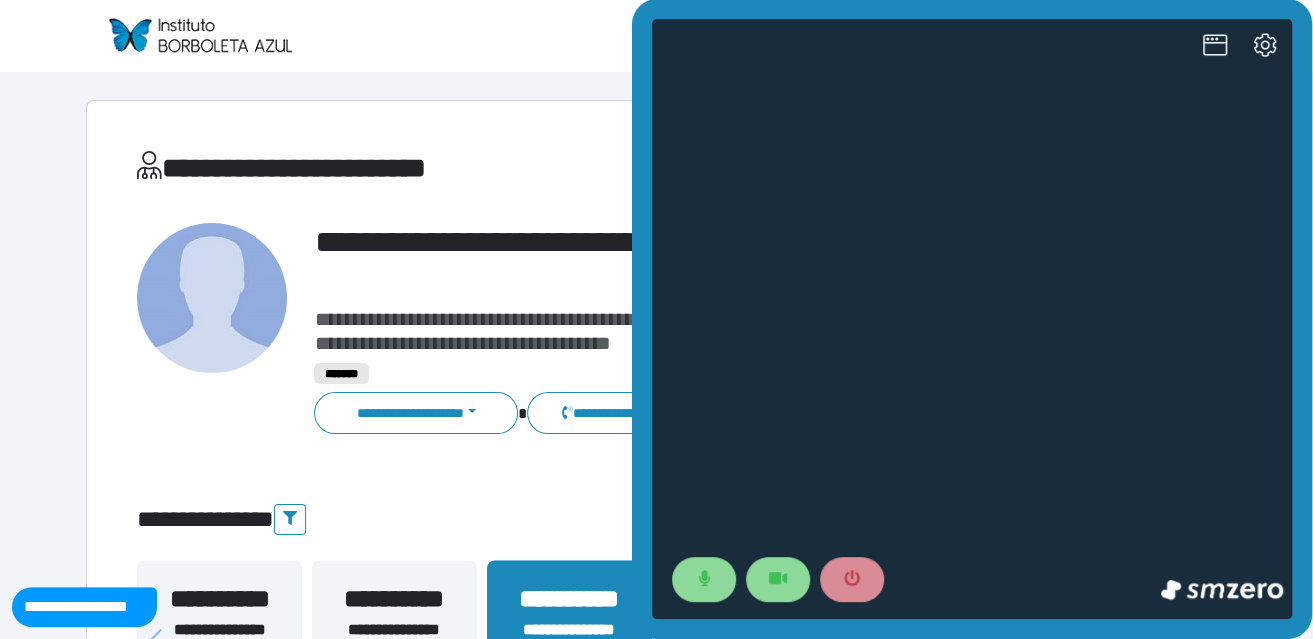 click on "**********" at bounding box center (656, 2310) 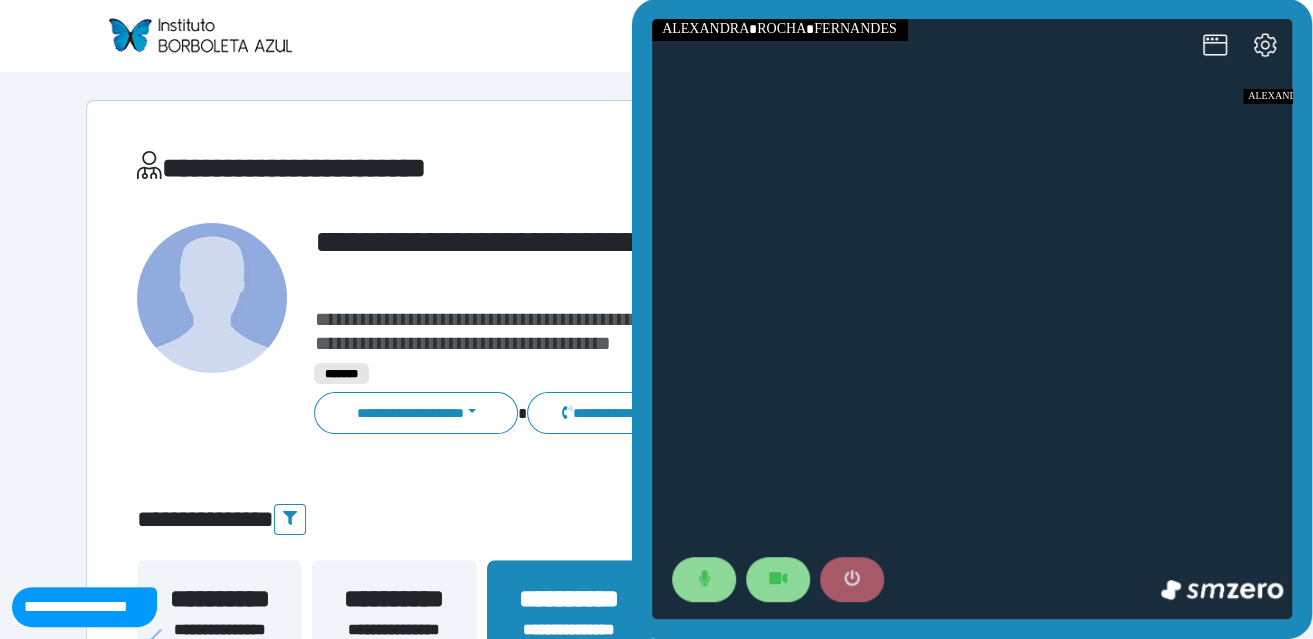 click at bounding box center [852, 579] 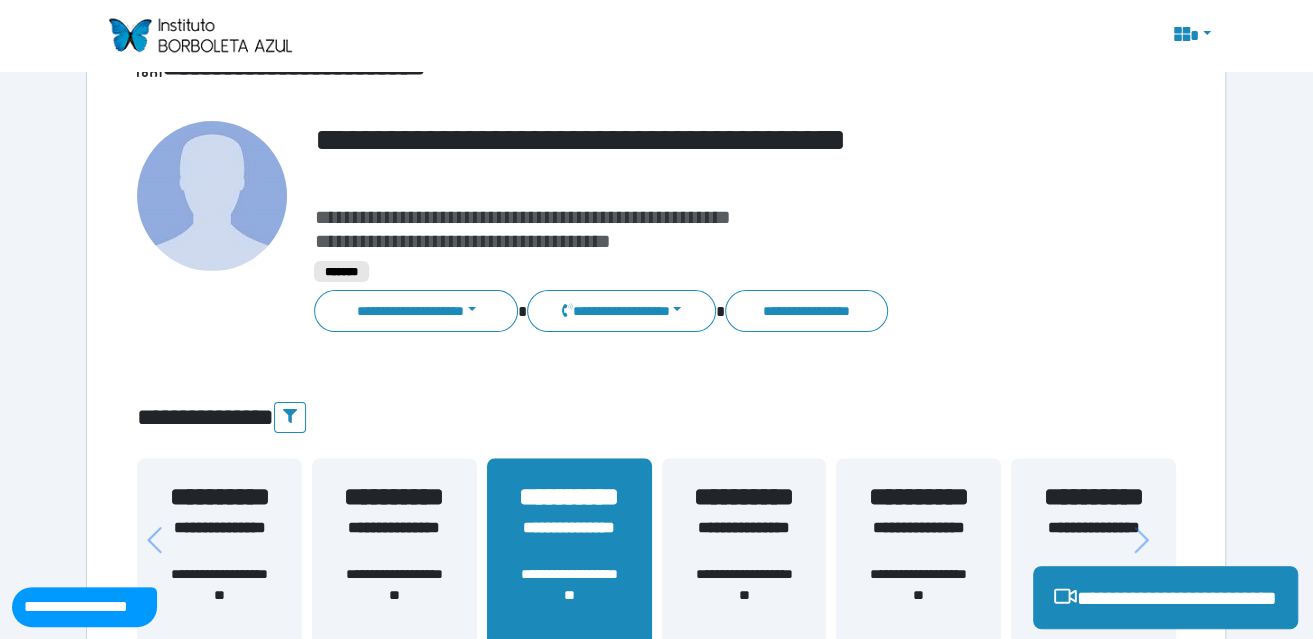 scroll, scrollTop: 200, scrollLeft: 0, axis: vertical 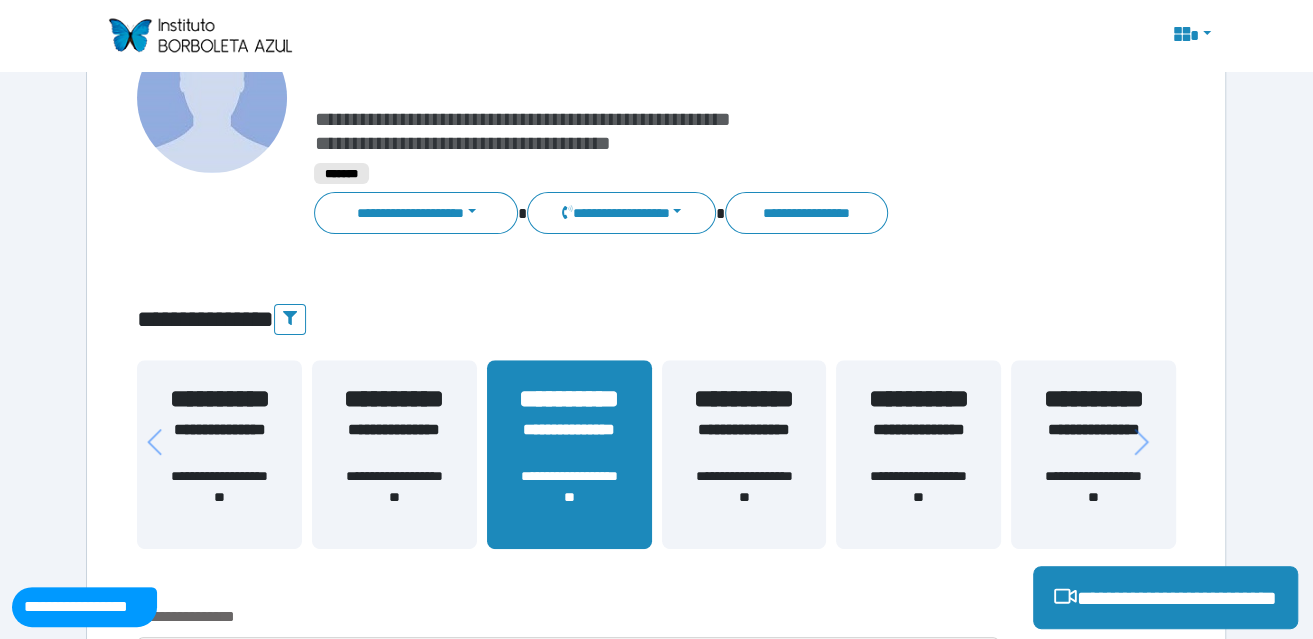 click on "**********" at bounding box center (1093, 442) 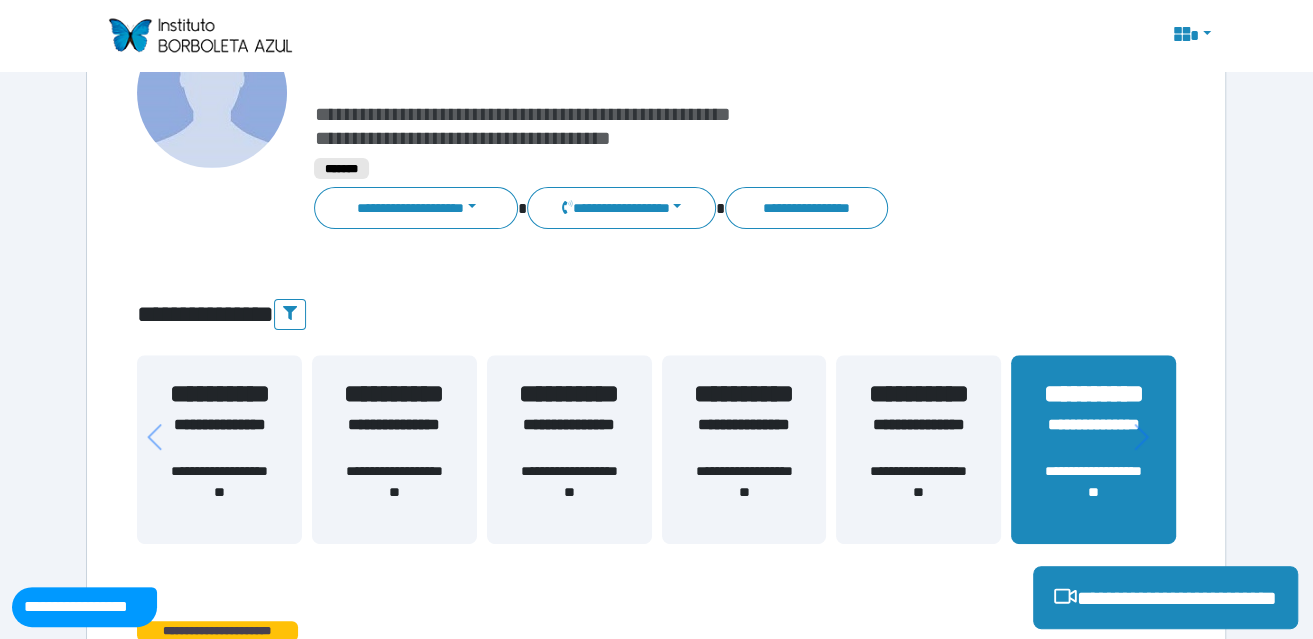 scroll, scrollTop: 200, scrollLeft: 0, axis: vertical 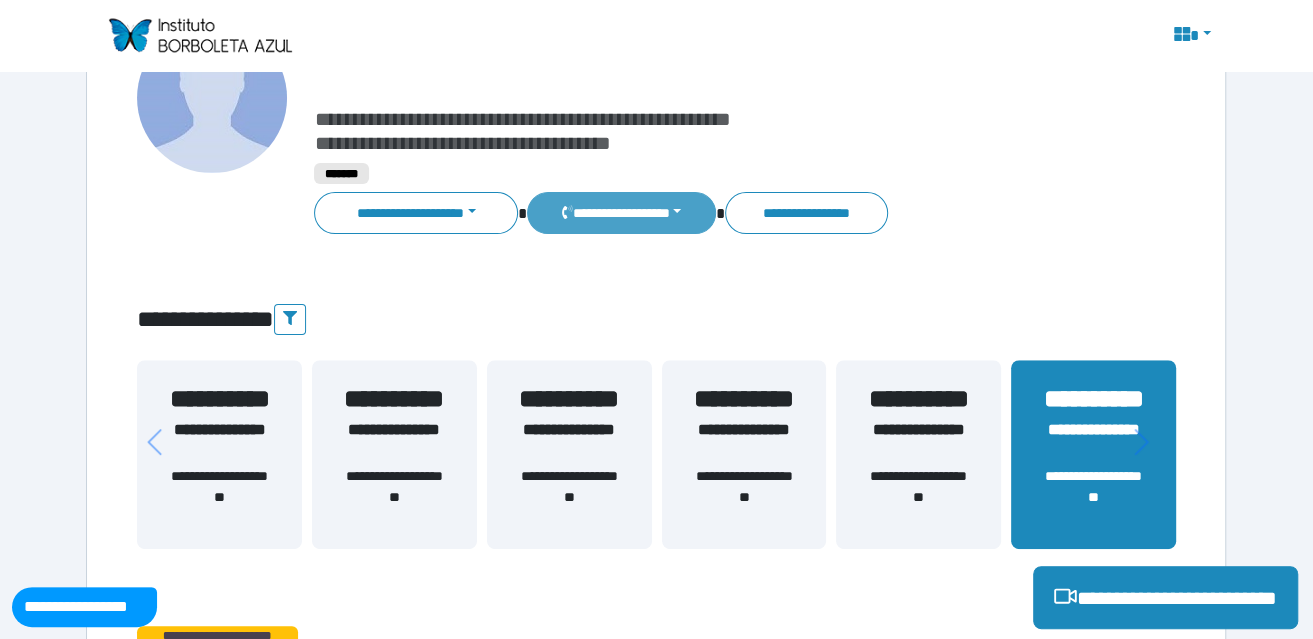 click on "**********" at bounding box center (621, 213) 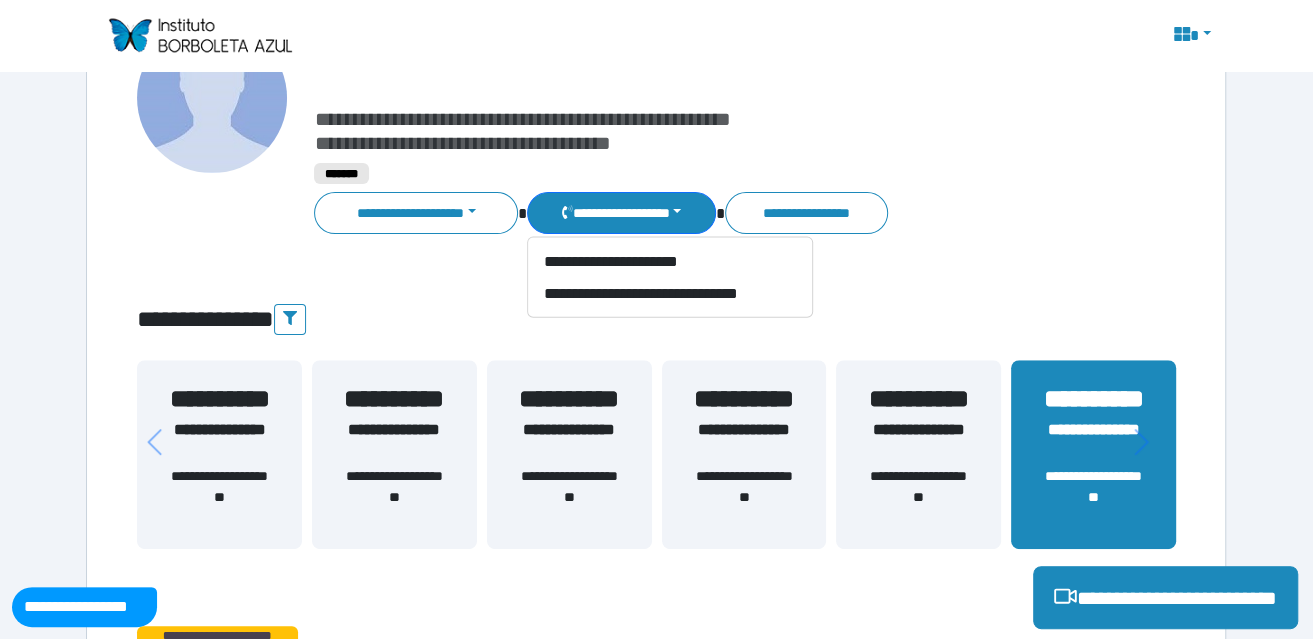click on "**********" at bounding box center [656, 1994] 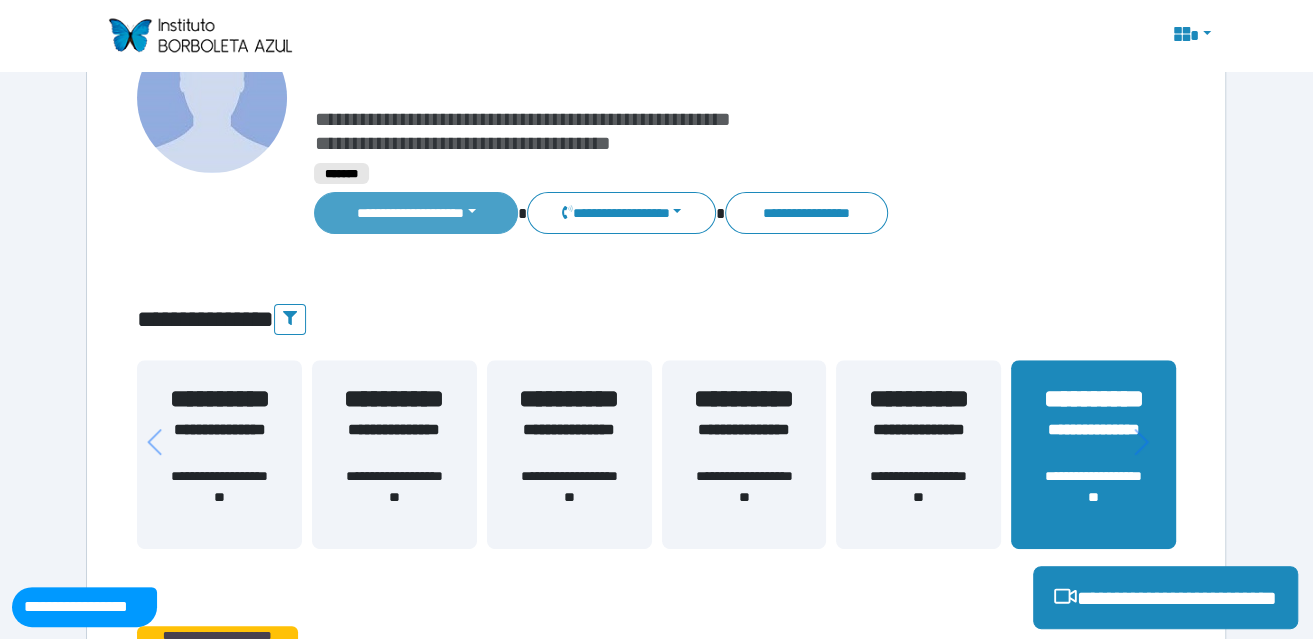 click on "**********" at bounding box center (416, 213) 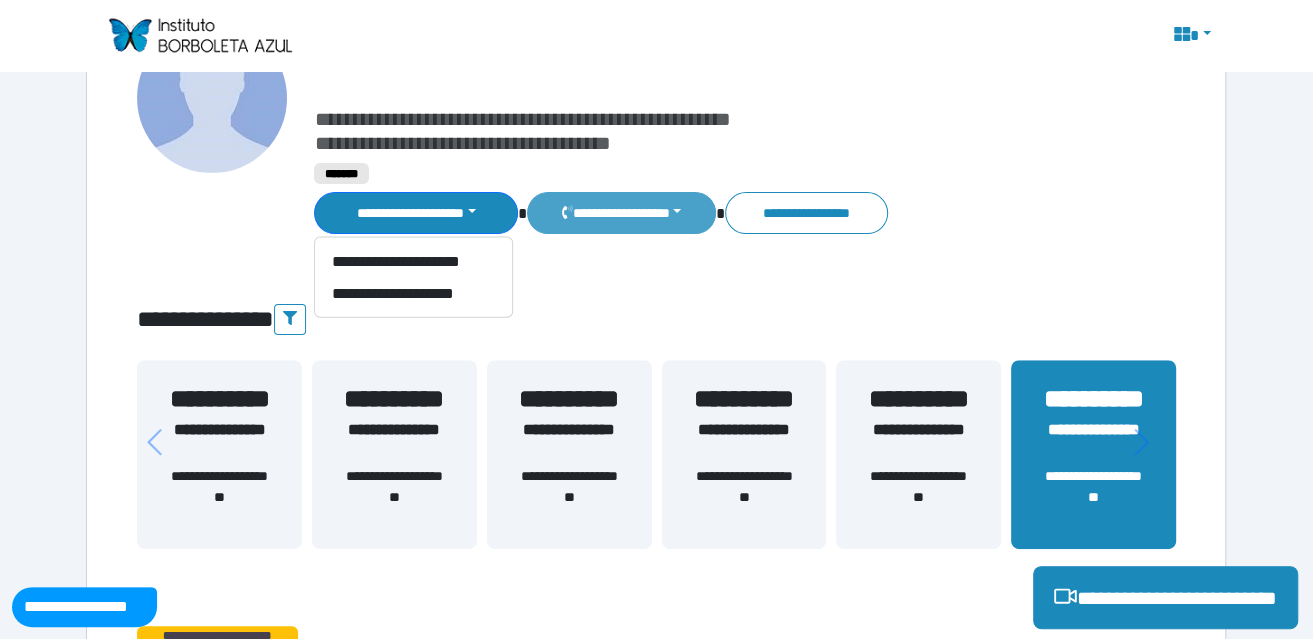click on "**********" at bounding box center [621, 213] 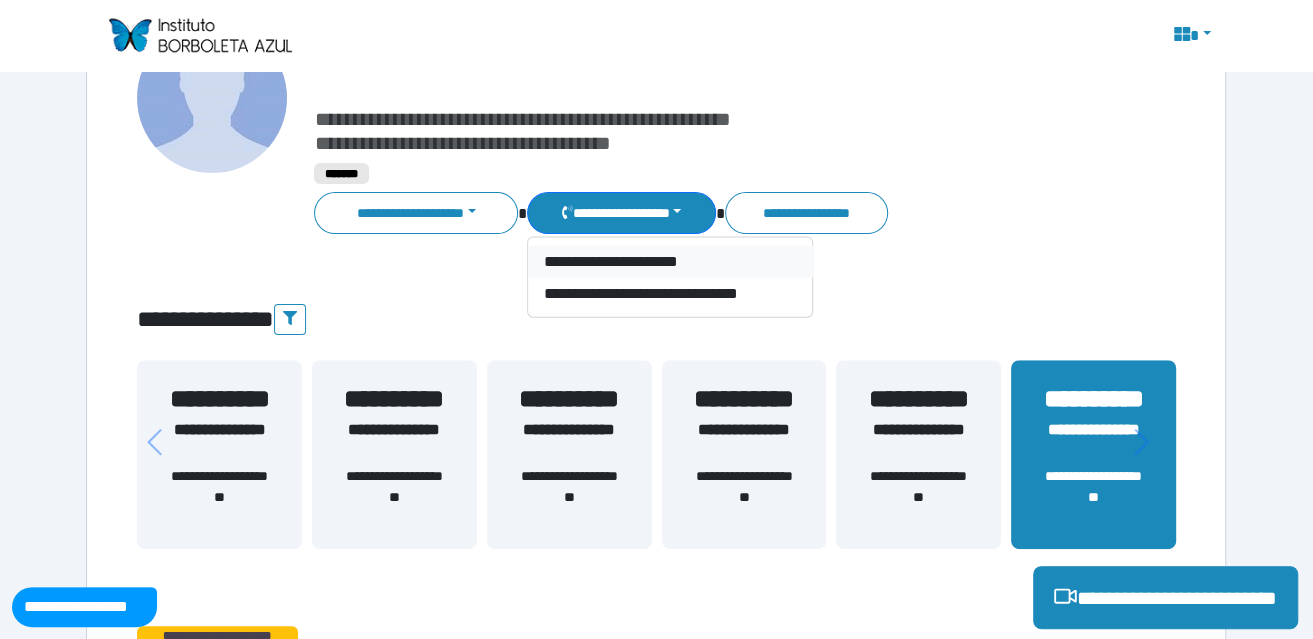click on "**********" at bounding box center [670, 261] 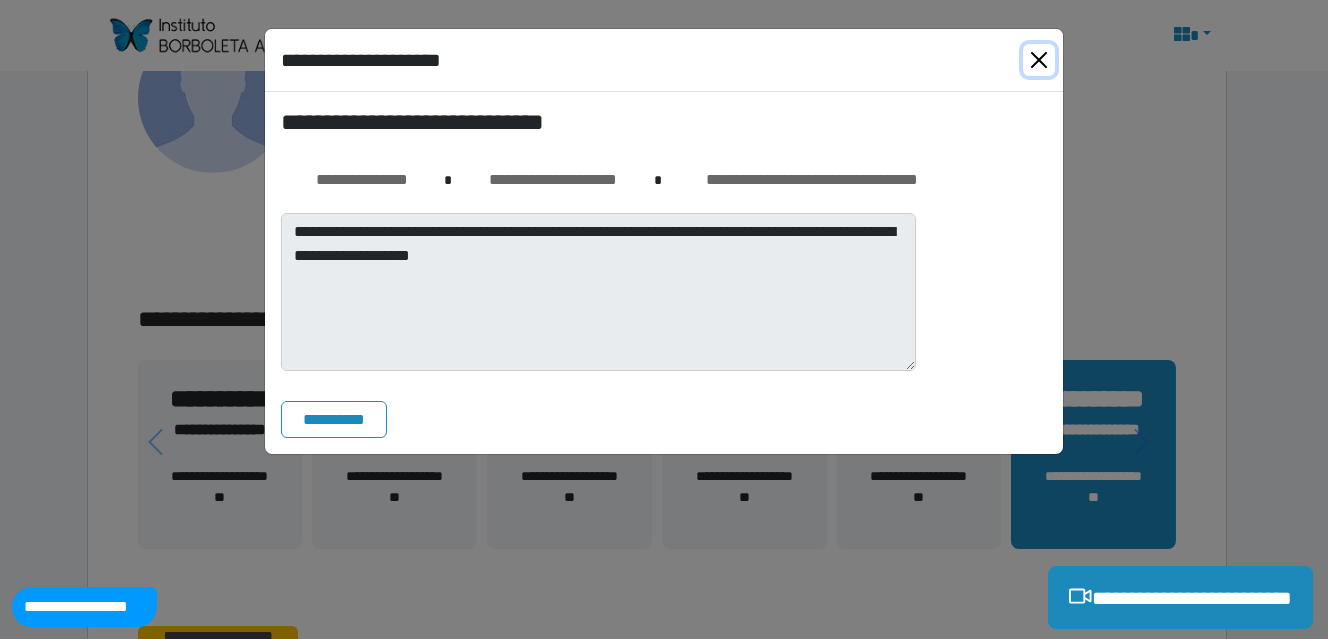 click at bounding box center [1039, 60] 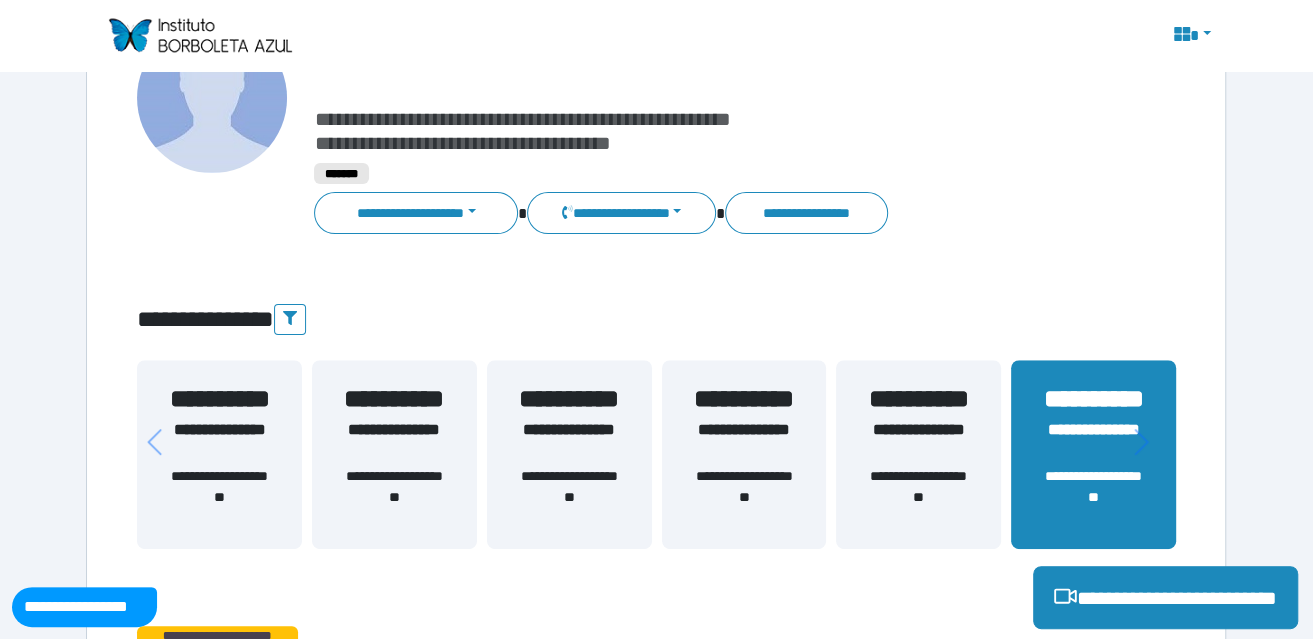 click on "**********" at bounding box center [1093, 399] 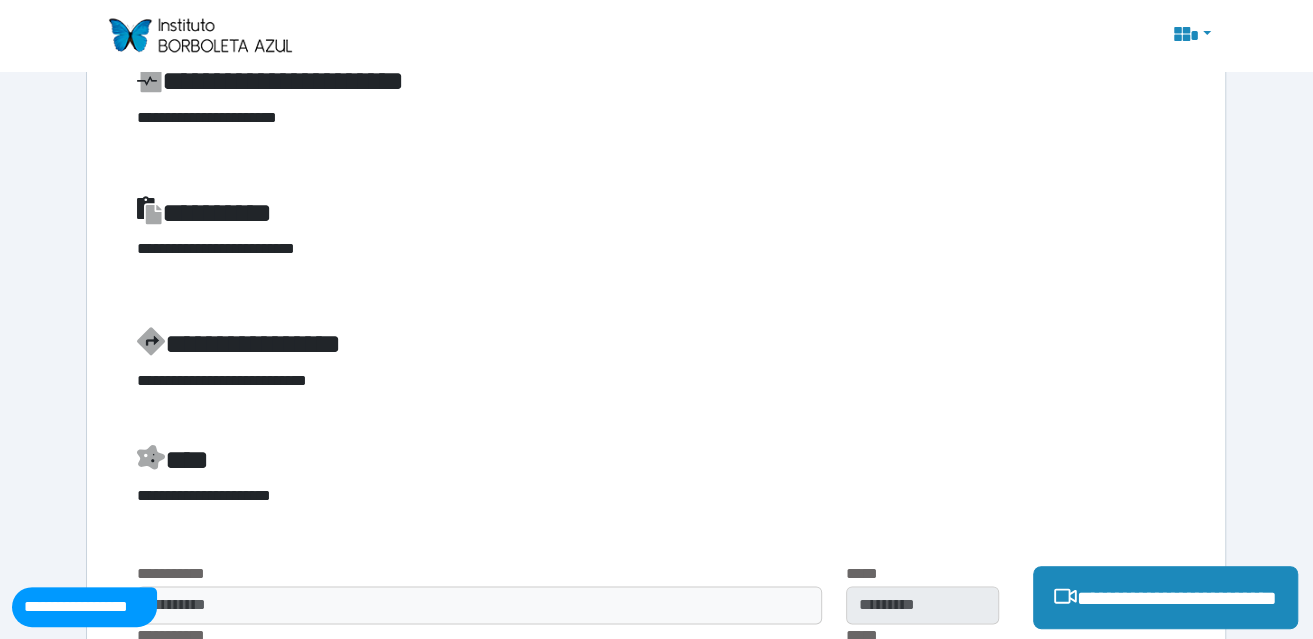 scroll, scrollTop: 1300, scrollLeft: 0, axis: vertical 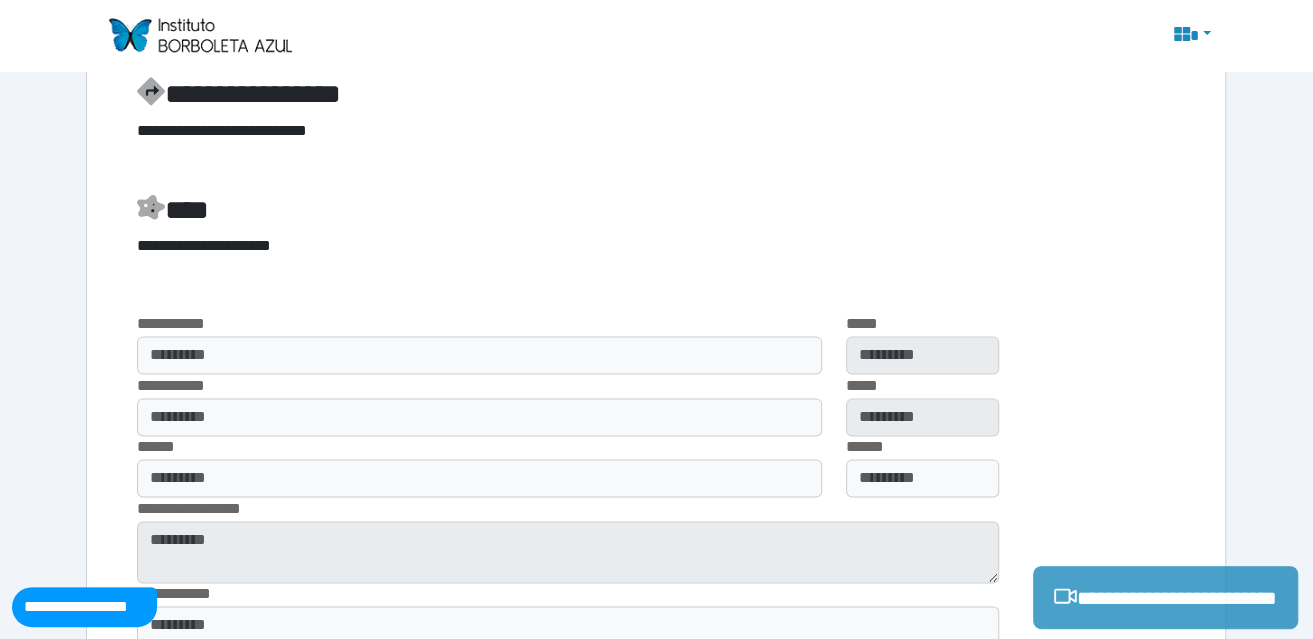 click on "**********" at bounding box center (1165, 597) 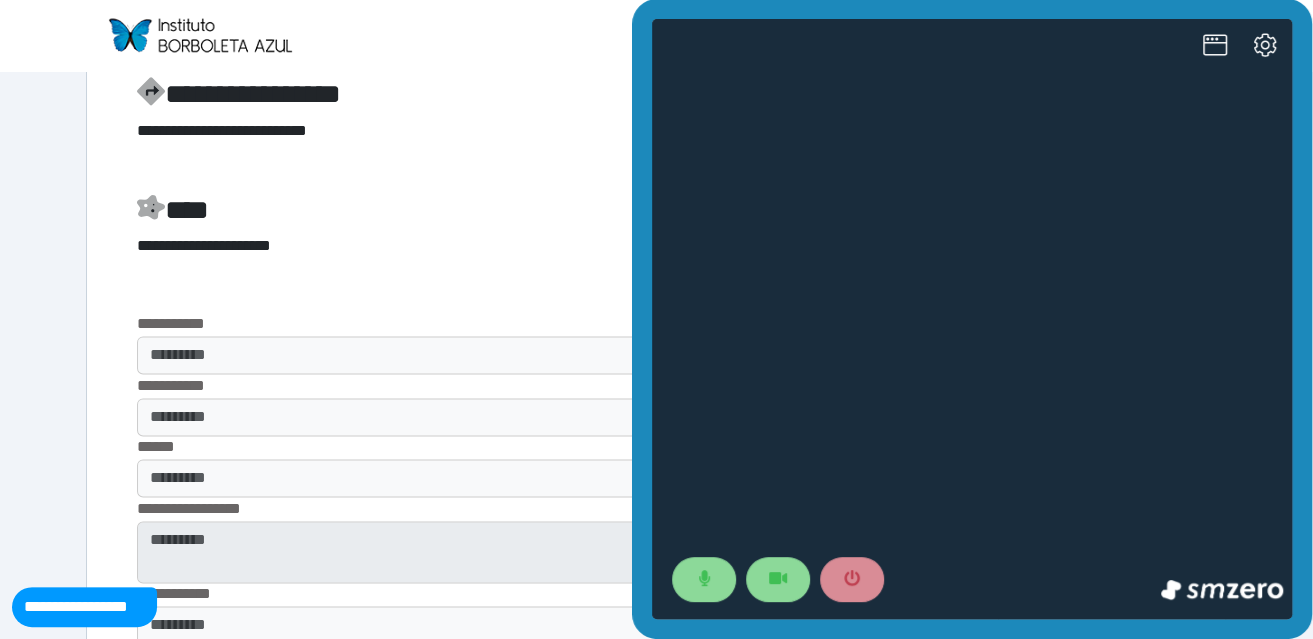 scroll, scrollTop: 0, scrollLeft: 0, axis: both 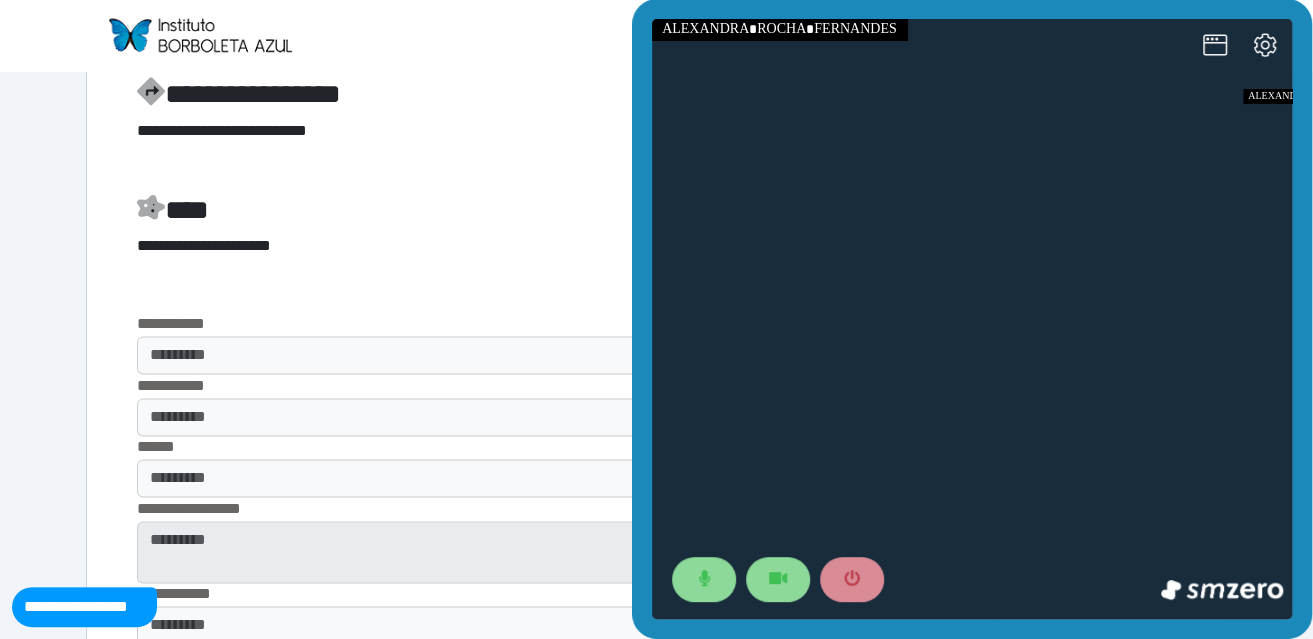 click 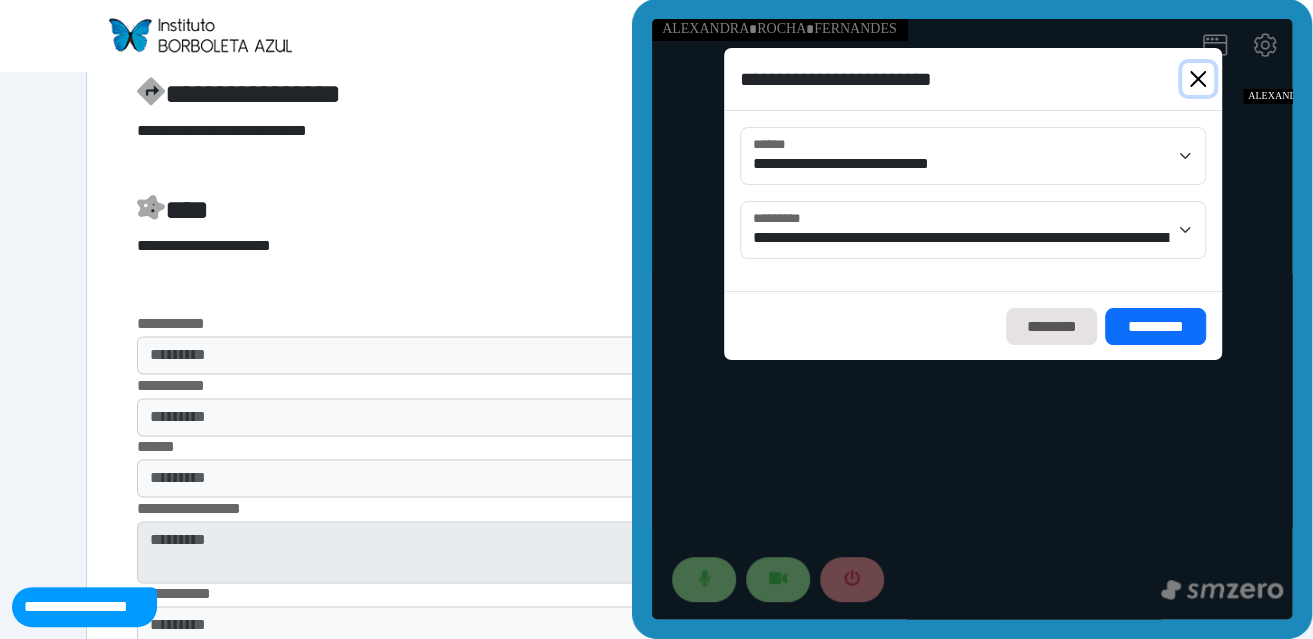 click at bounding box center (1198, 79) 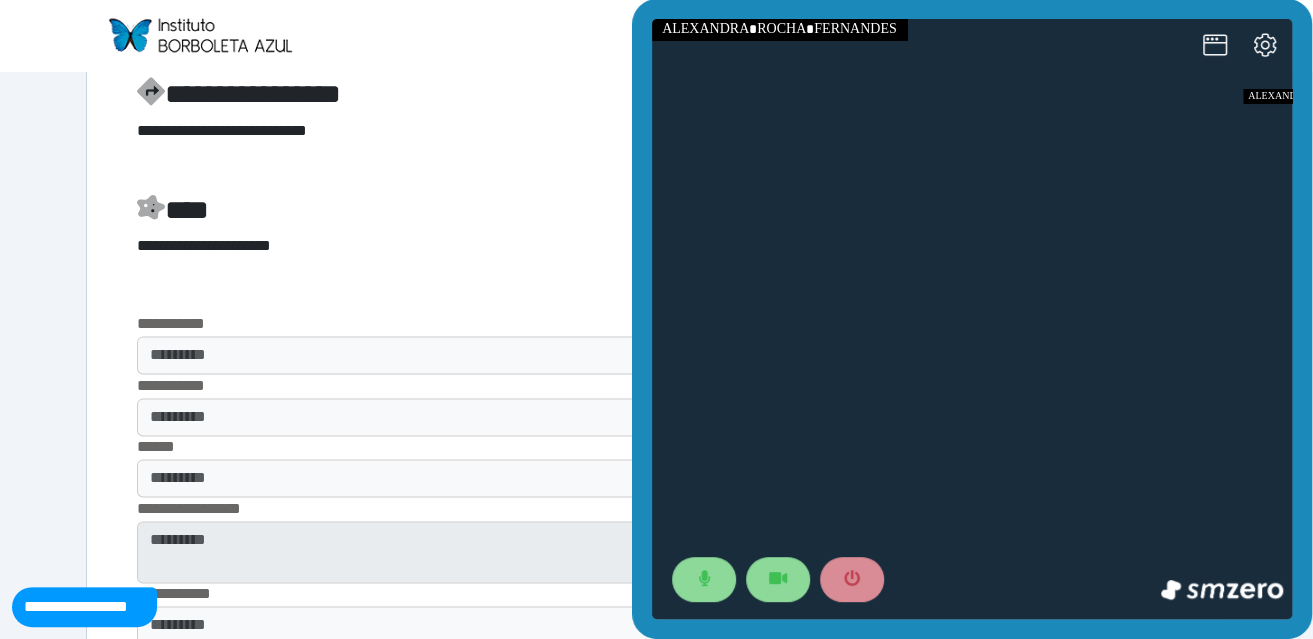 click on "**********" at bounding box center [656, 131] 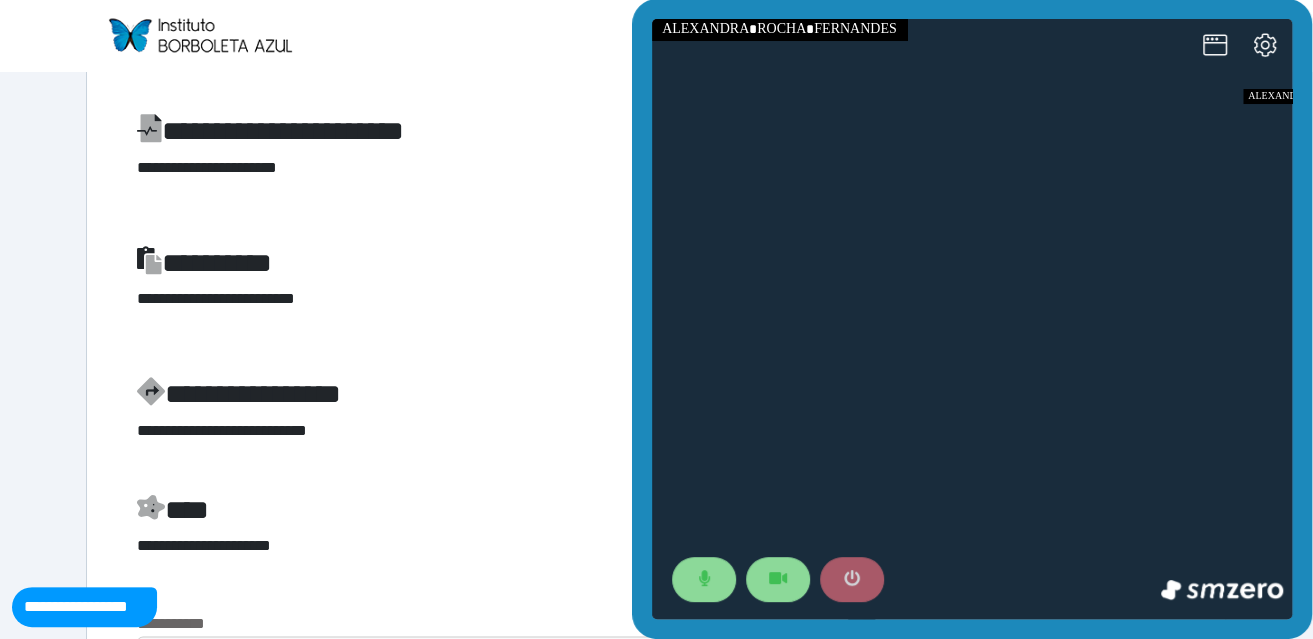click at bounding box center [852, 579] 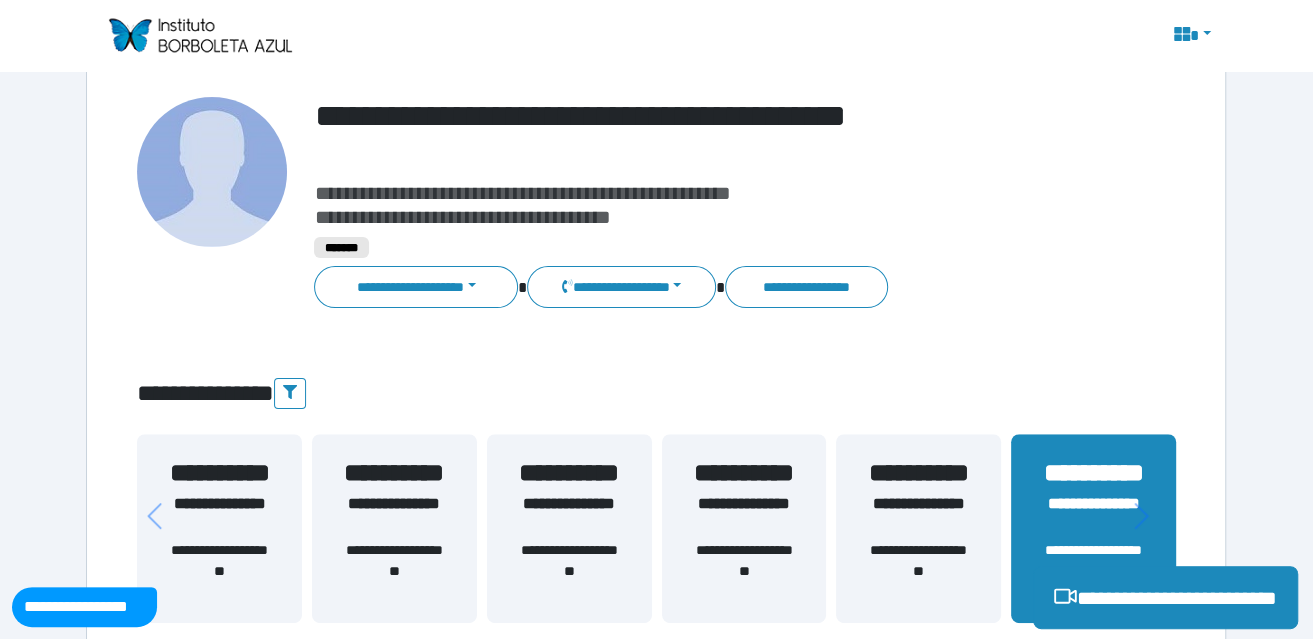 scroll, scrollTop: 200, scrollLeft: 0, axis: vertical 